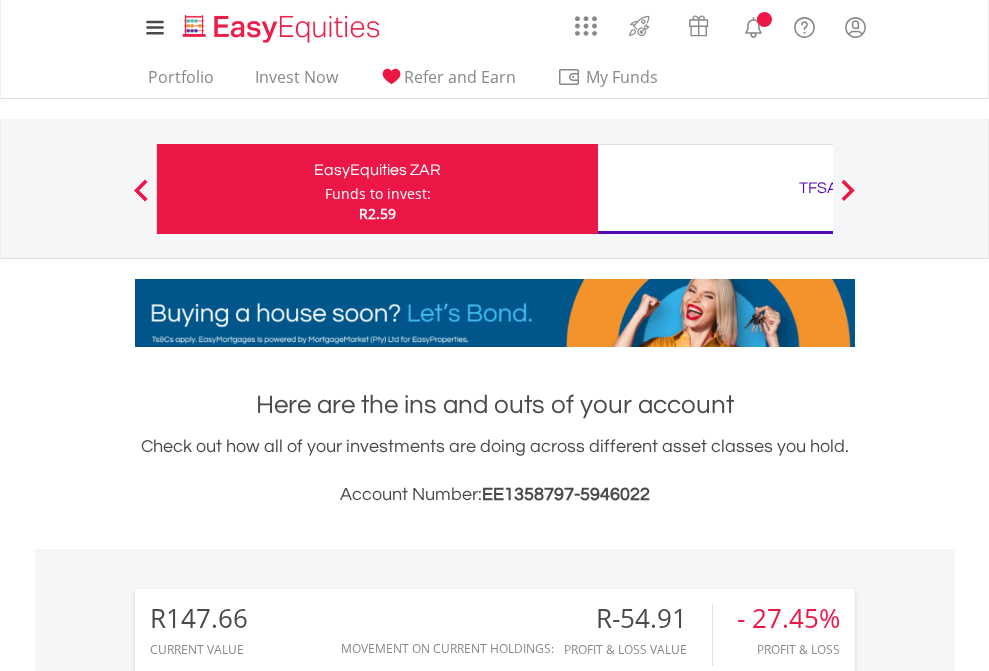 scroll, scrollTop: 0, scrollLeft: 0, axis: both 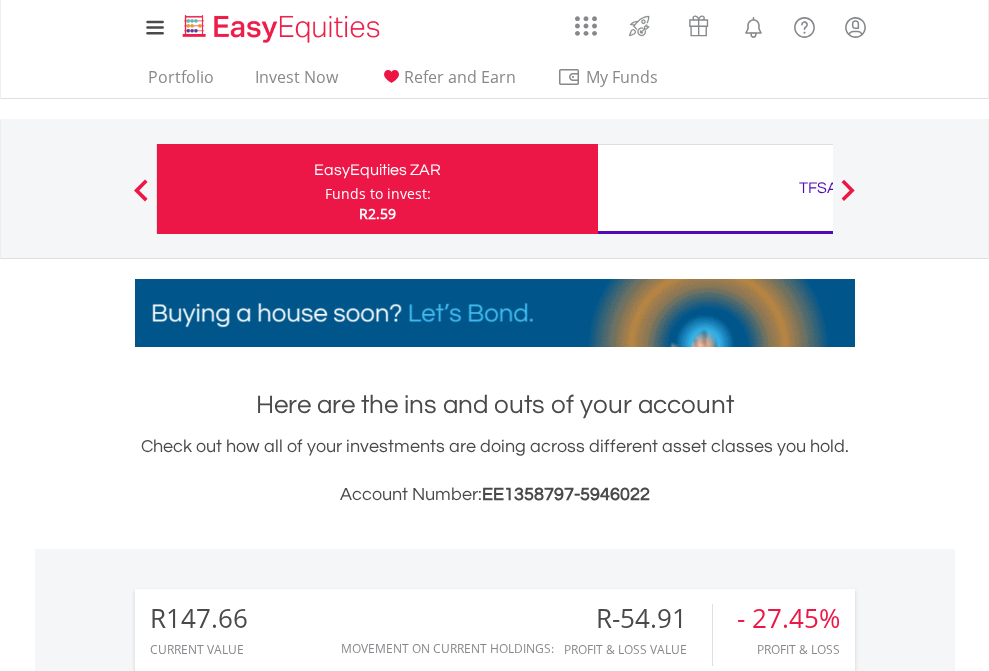 click on "Funds to invest:" at bounding box center [378, 194] 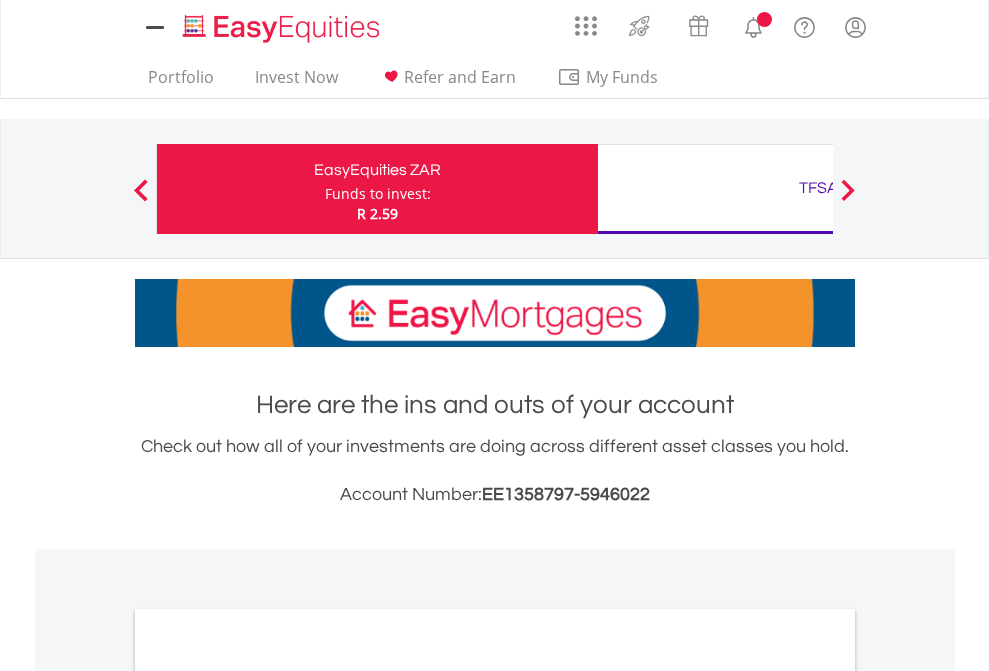 scroll, scrollTop: 0, scrollLeft: 0, axis: both 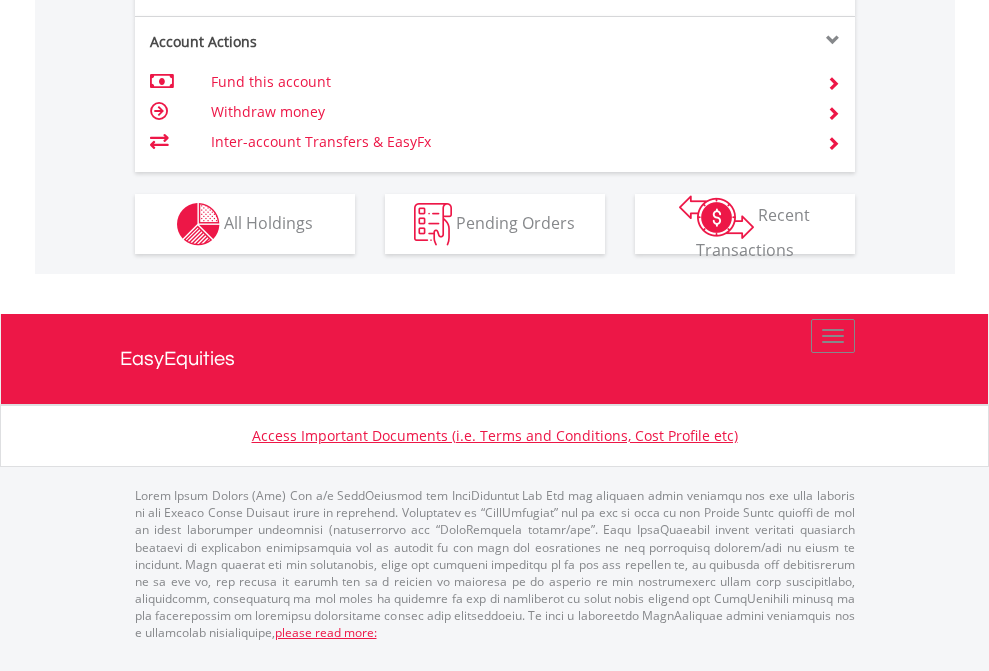 click on "Investment types" at bounding box center [706, -337] 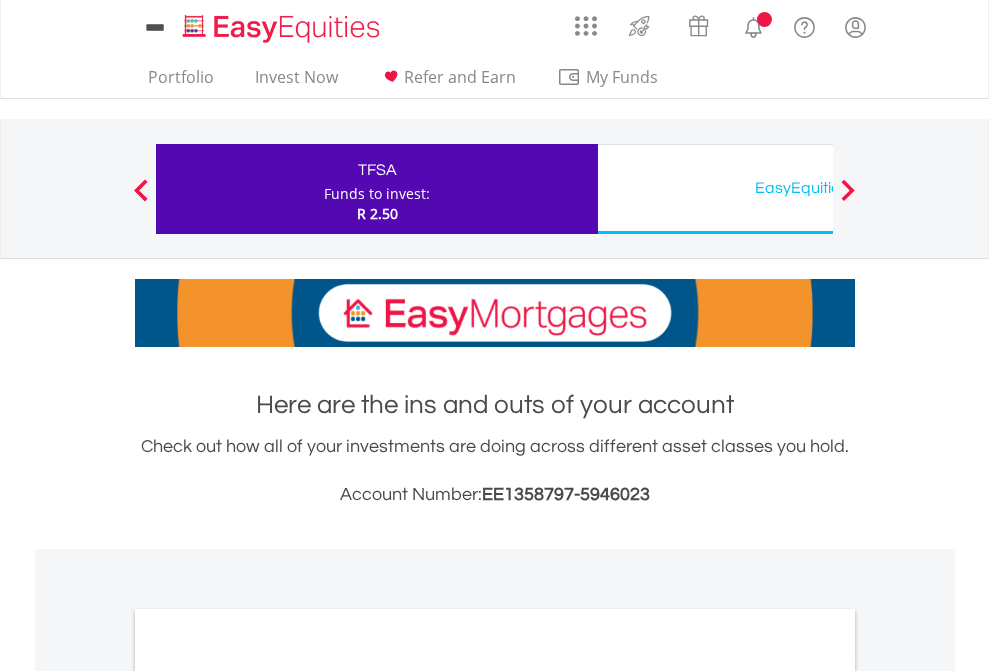 scroll, scrollTop: 0, scrollLeft: 0, axis: both 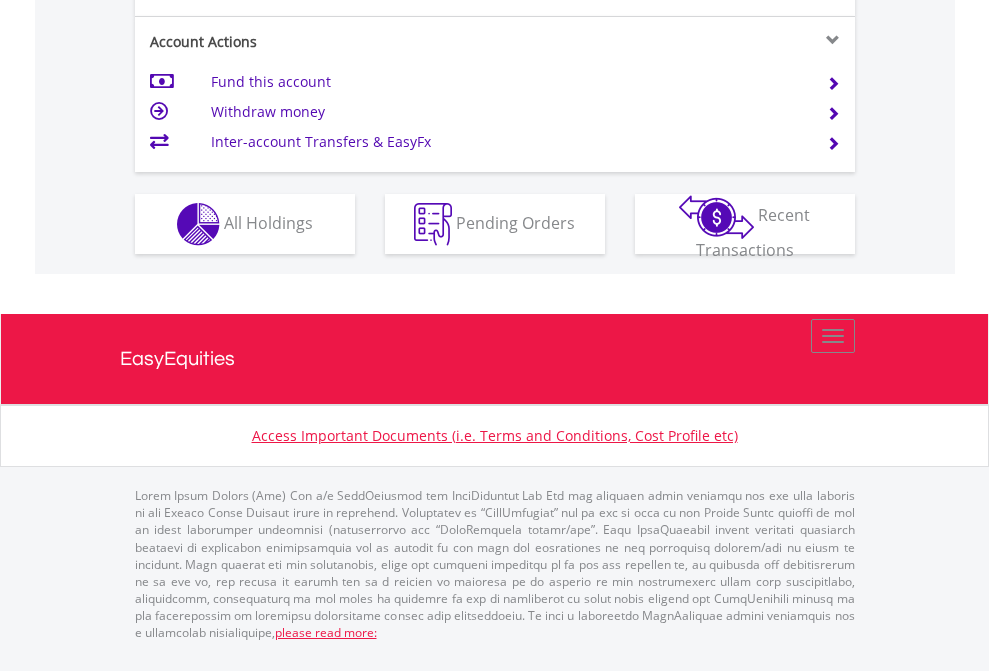 click on "Investment types" at bounding box center [706, -337] 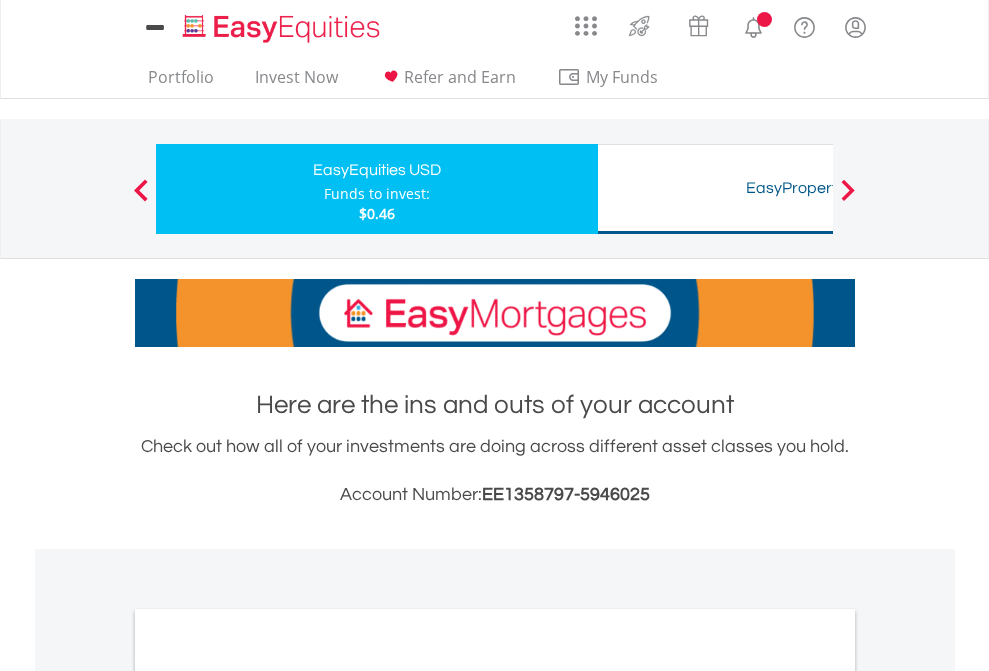 scroll, scrollTop: 0, scrollLeft: 0, axis: both 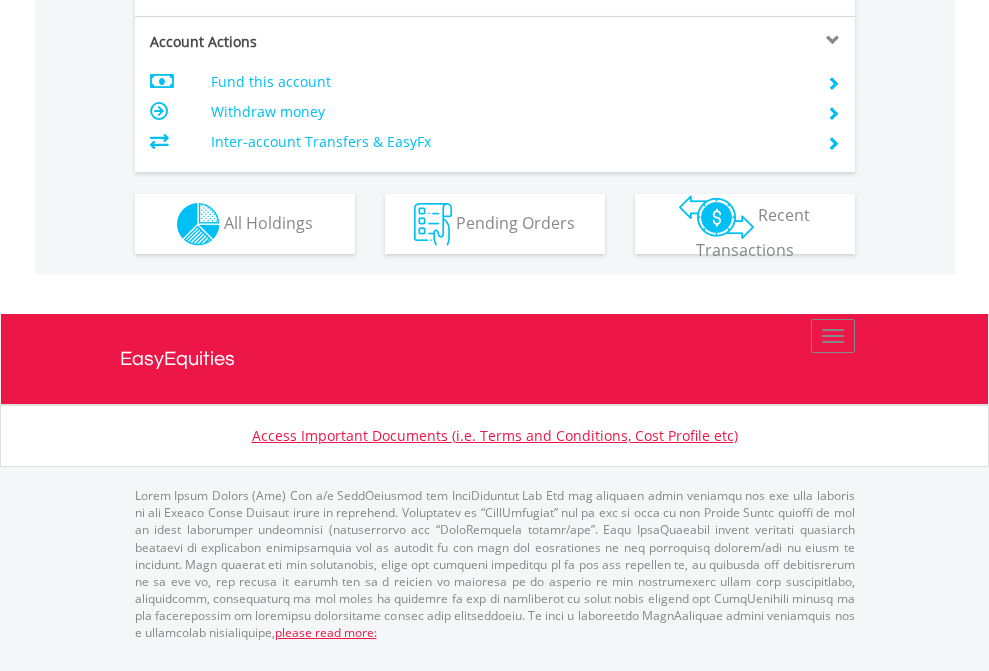 click on "Investment types" at bounding box center [706, -337] 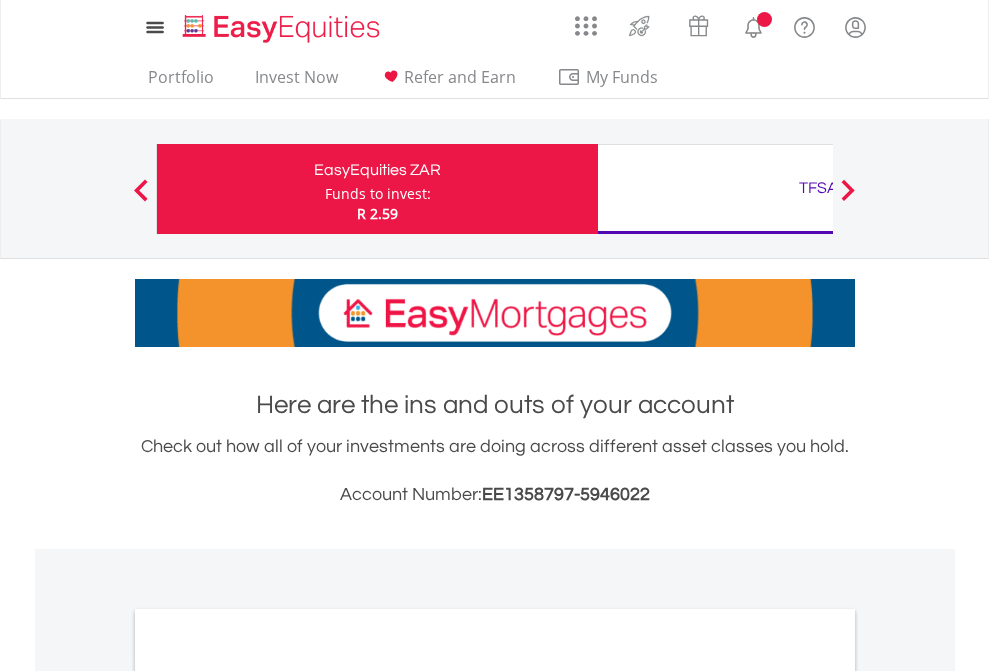 scroll, scrollTop: 0, scrollLeft: 0, axis: both 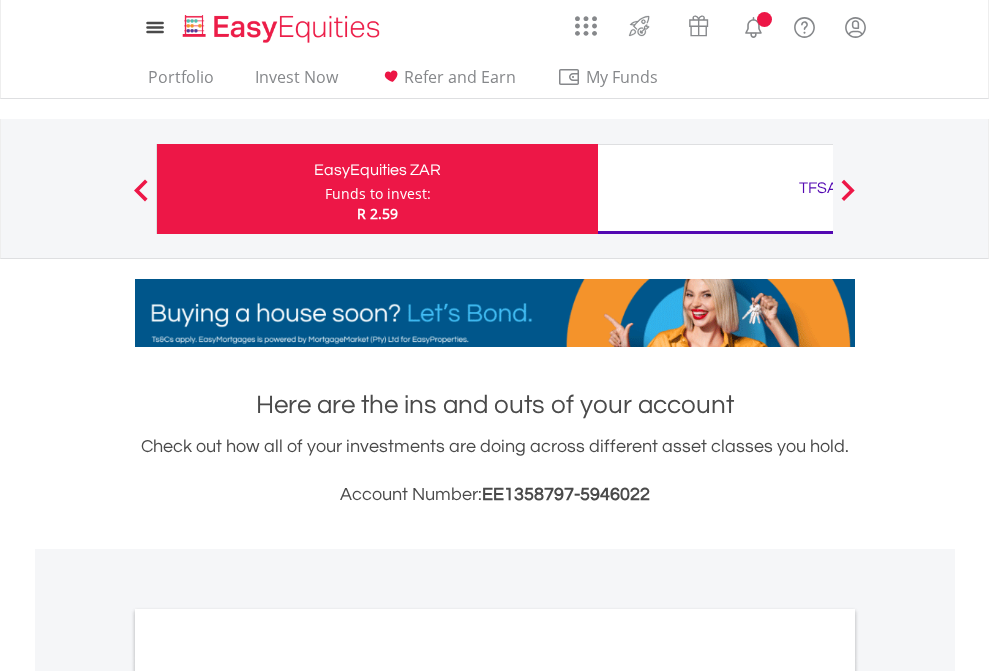 click on "All Holdings" at bounding box center (268, 1096) 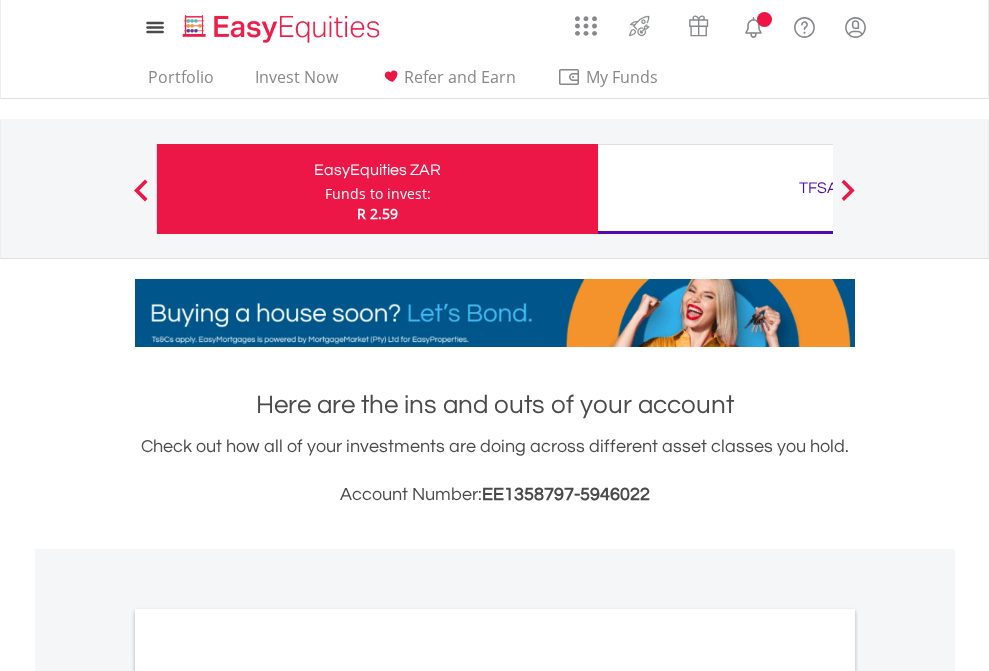scroll, scrollTop: 1202, scrollLeft: 0, axis: vertical 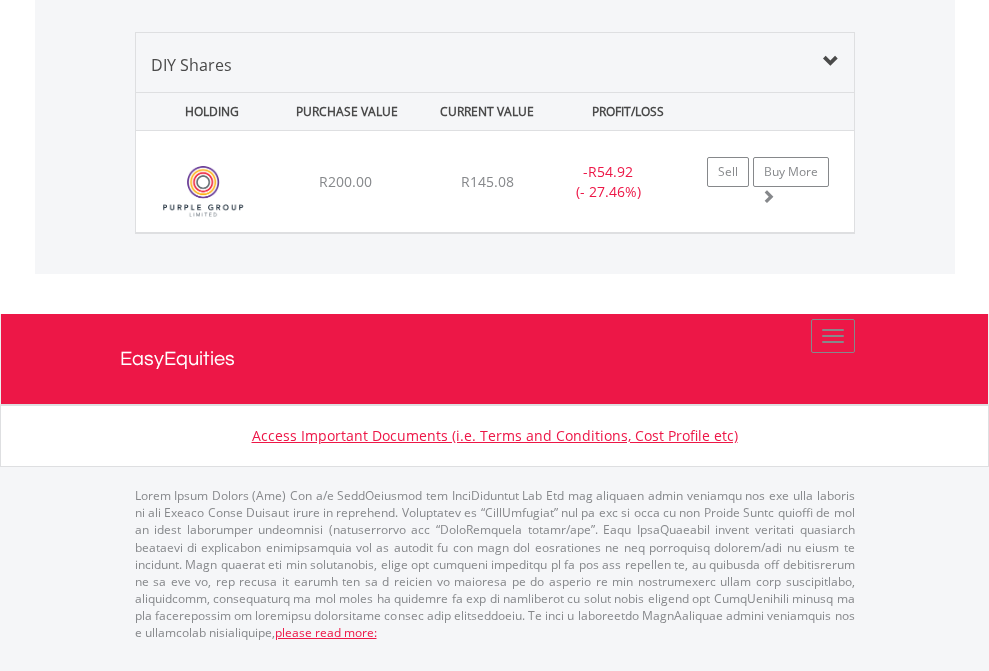 click on "TFSA" at bounding box center [818, -968] 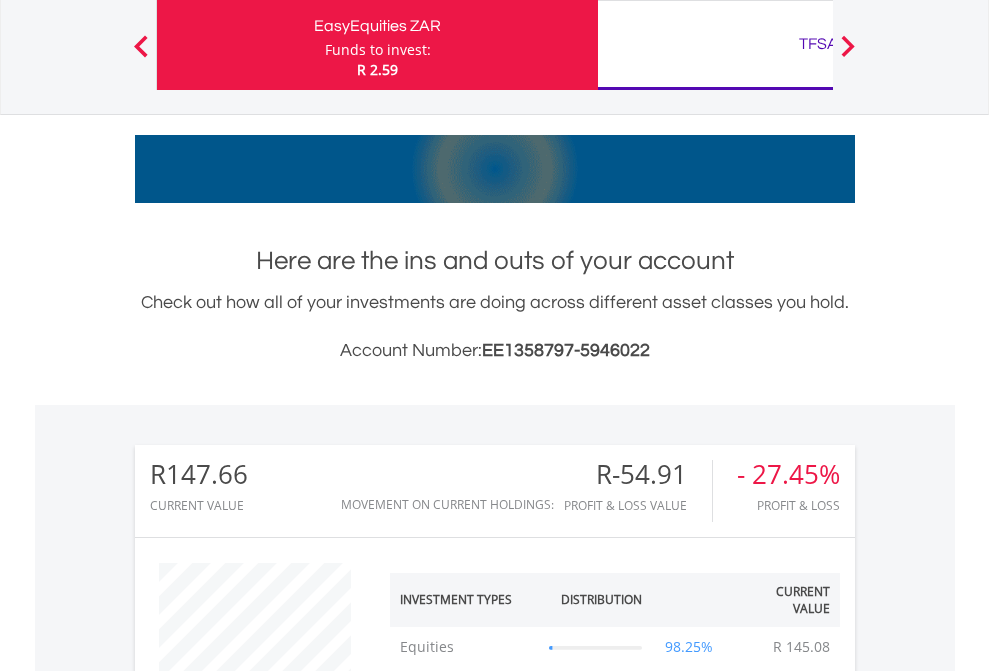 scroll, scrollTop: 999808, scrollLeft: 999687, axis: both 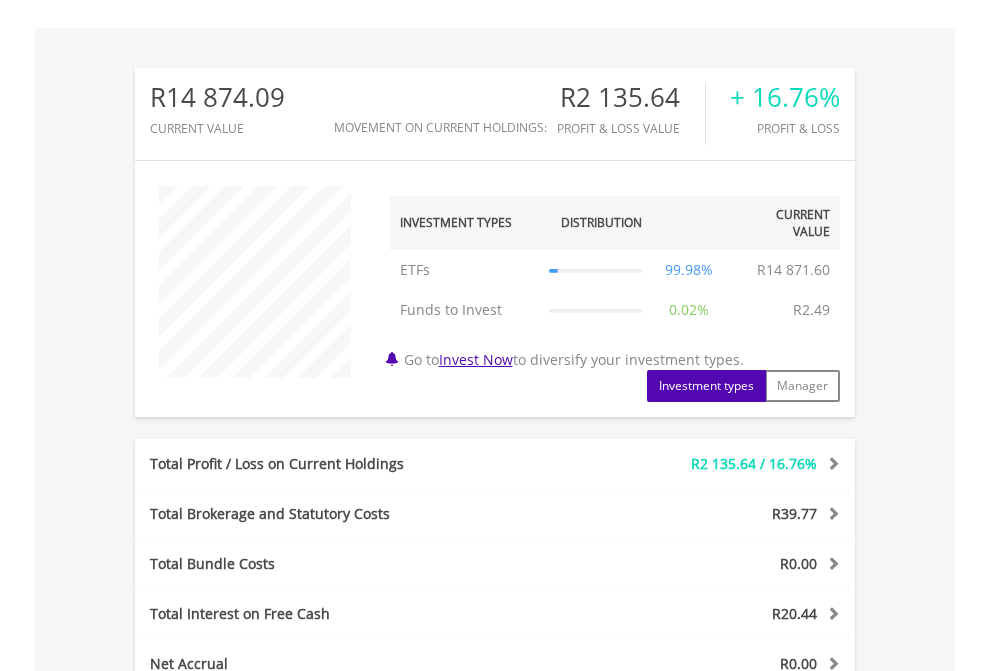click on "All Holdings" at bounding box center (268, 945) 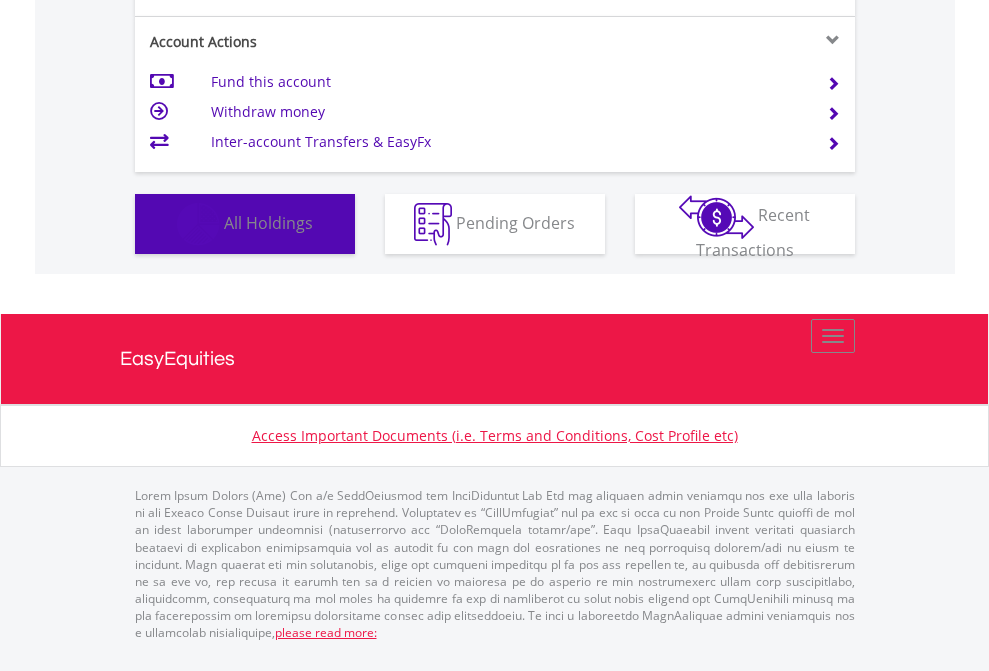 scroll, scrollTop: 999808, scrollLeft: 999687, axis: both 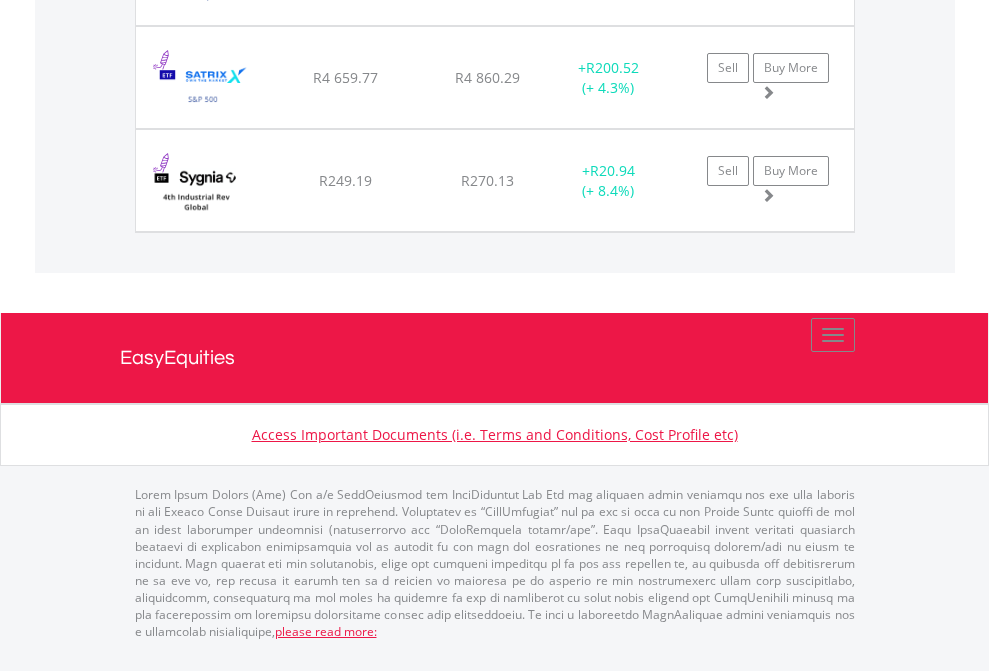 click on "EasyEquities USD" at bounding box center [818, -1854] 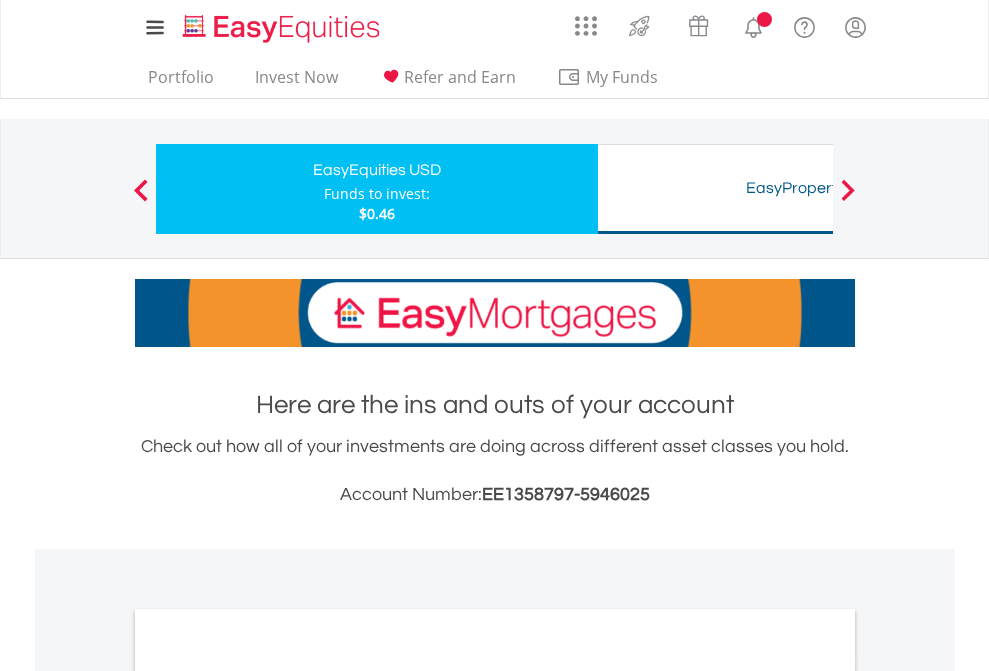 scroll, scrollTop: 1202, scrollLeft: 0, axis: vertical 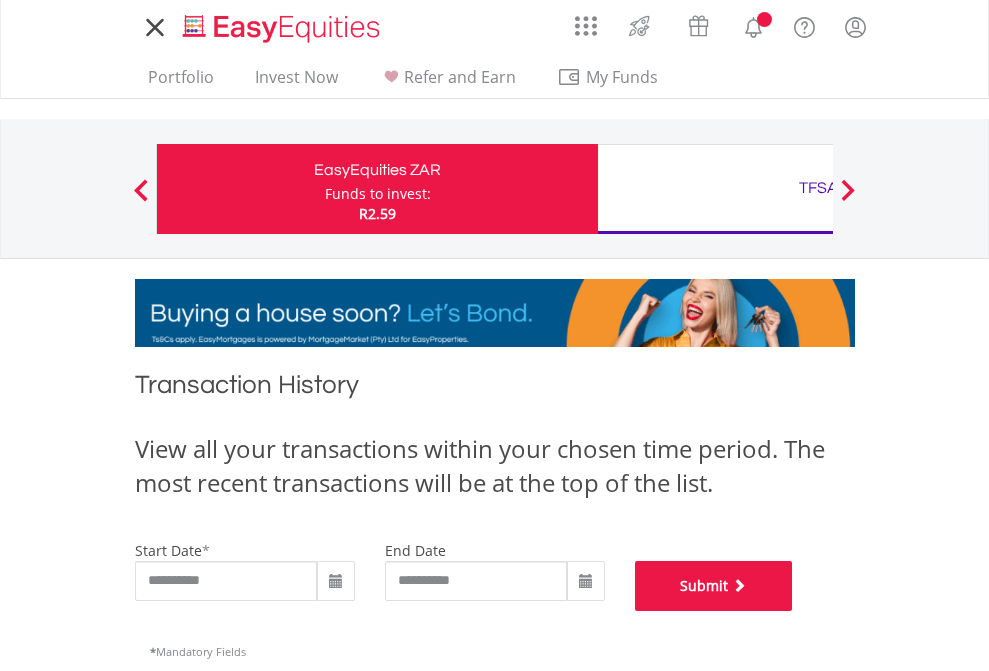 click on "Submit" at bounding box center (714, 586) 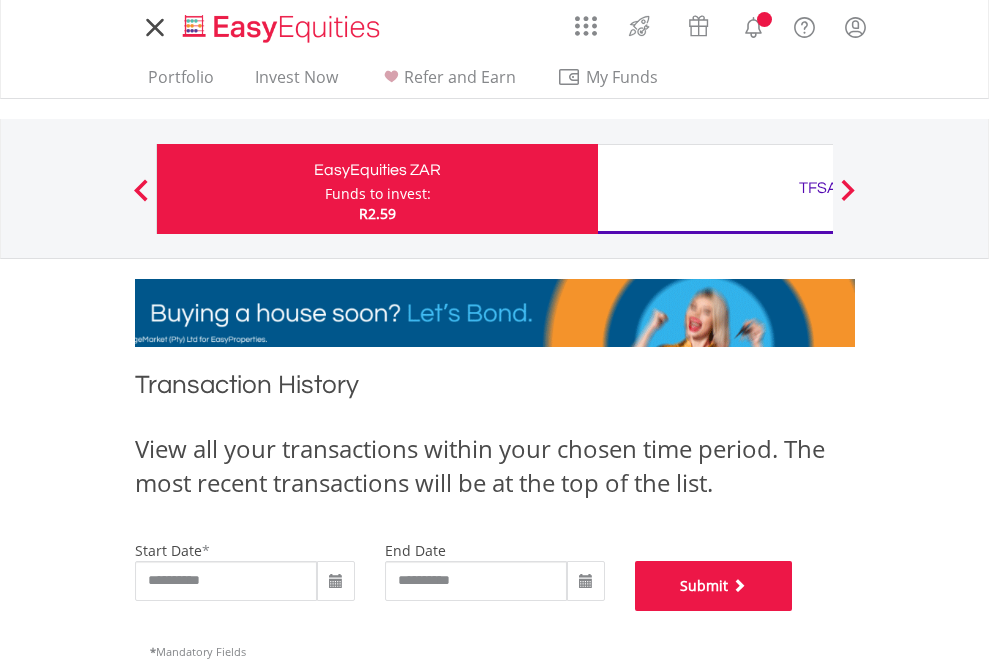 scroll, scrollTop: 811, scrollLeft: 0, axis: vertical 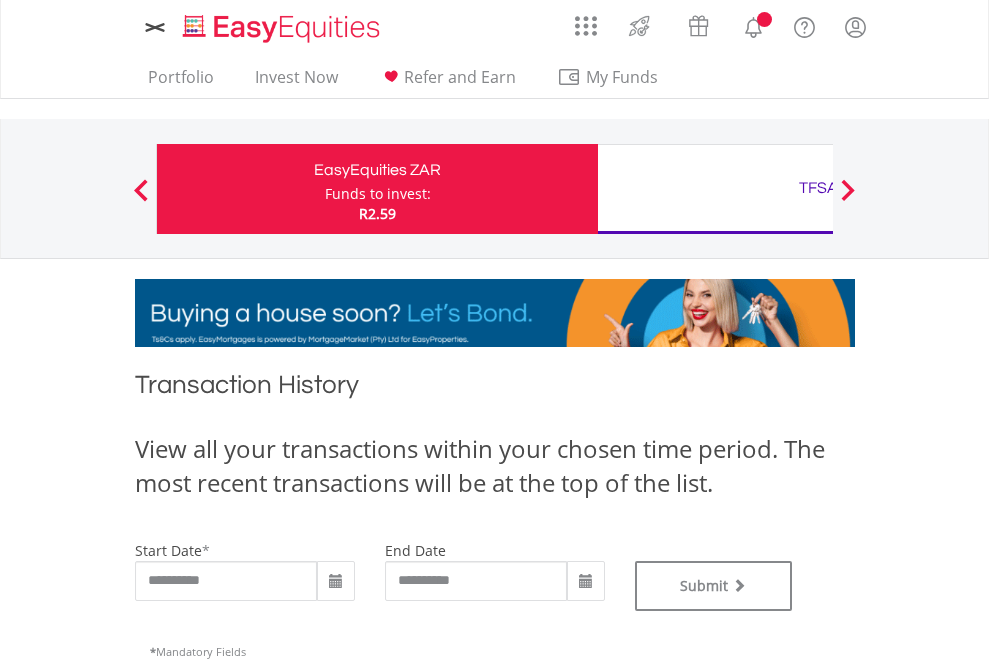 click on "TFSA" at bounding box center (818, 188) 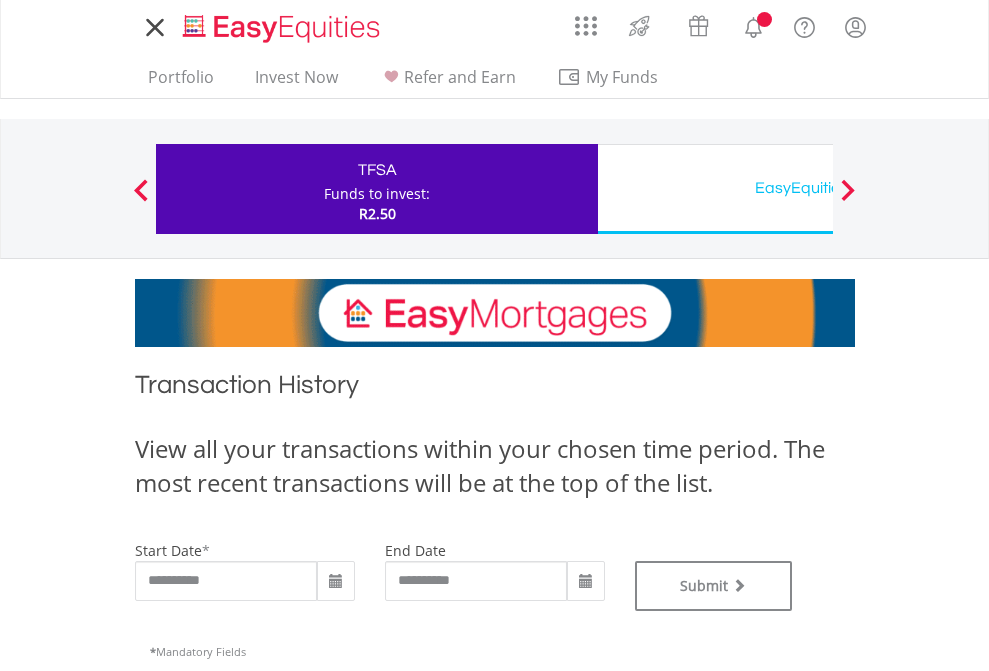 scroll, scrollTop: 0, scrollLeft: 0, axis: both 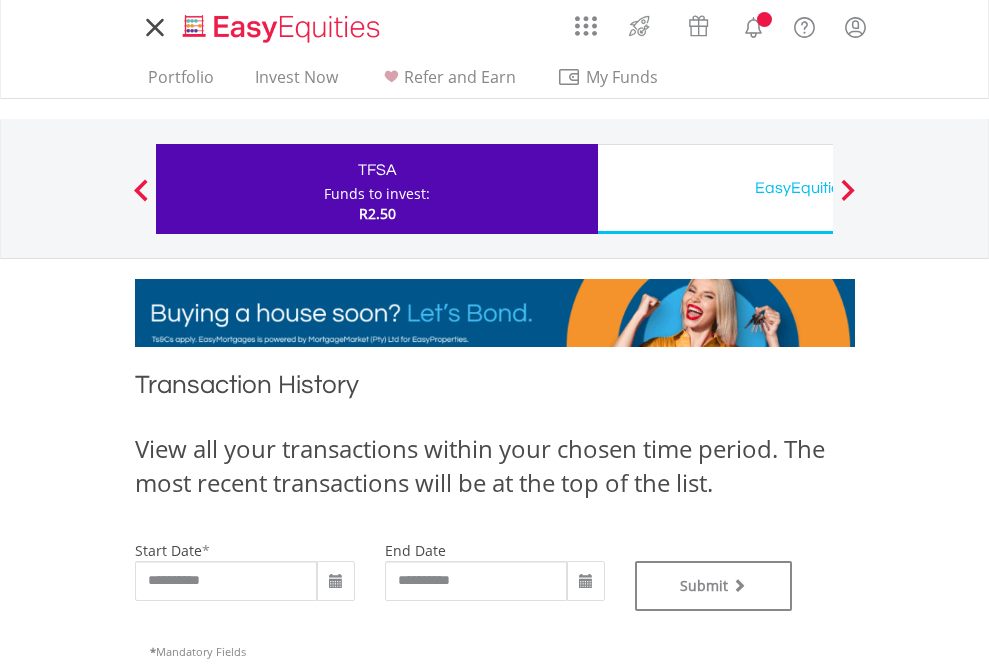 type on "**********" 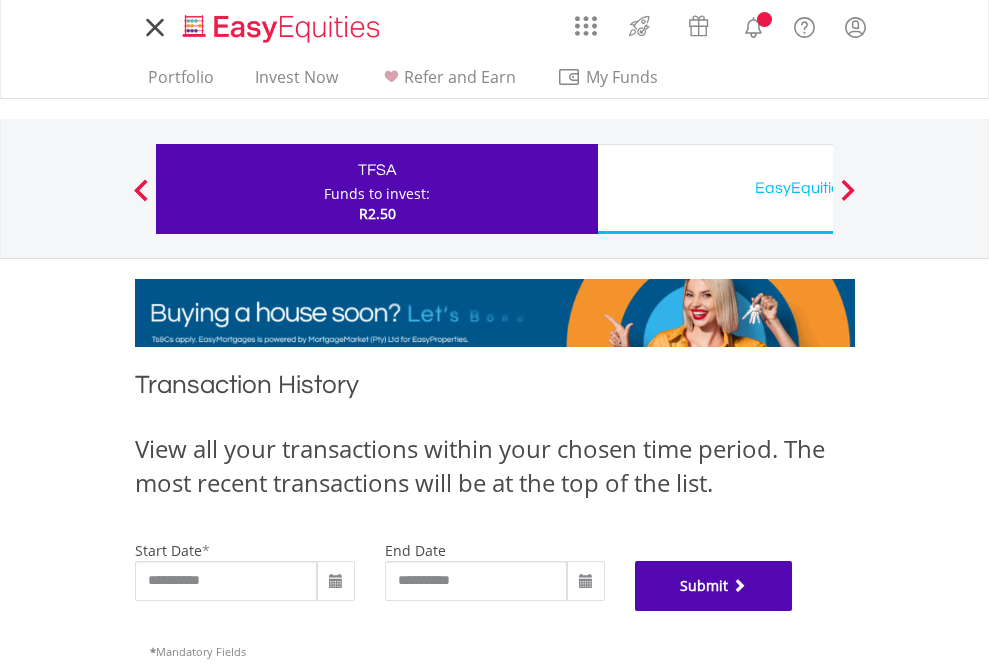 click on "Submit" at bounding box center (714, 586) 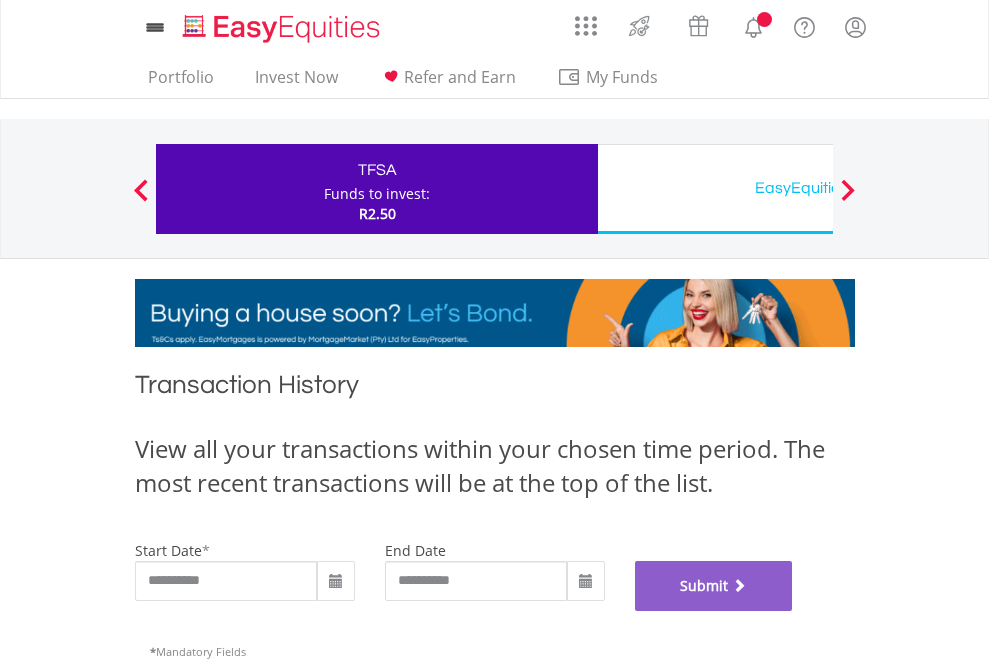 scroll, scrollTop: 811, scrollLeft: 0, axis: vertical 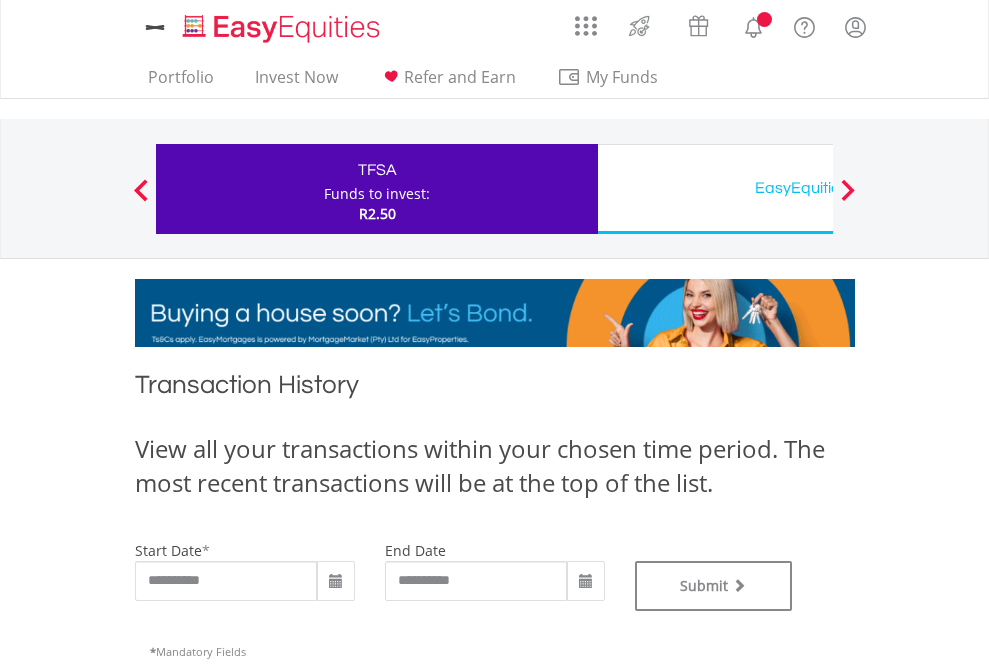 click on "EasyEquities USD" at bounding box center [818, 188] 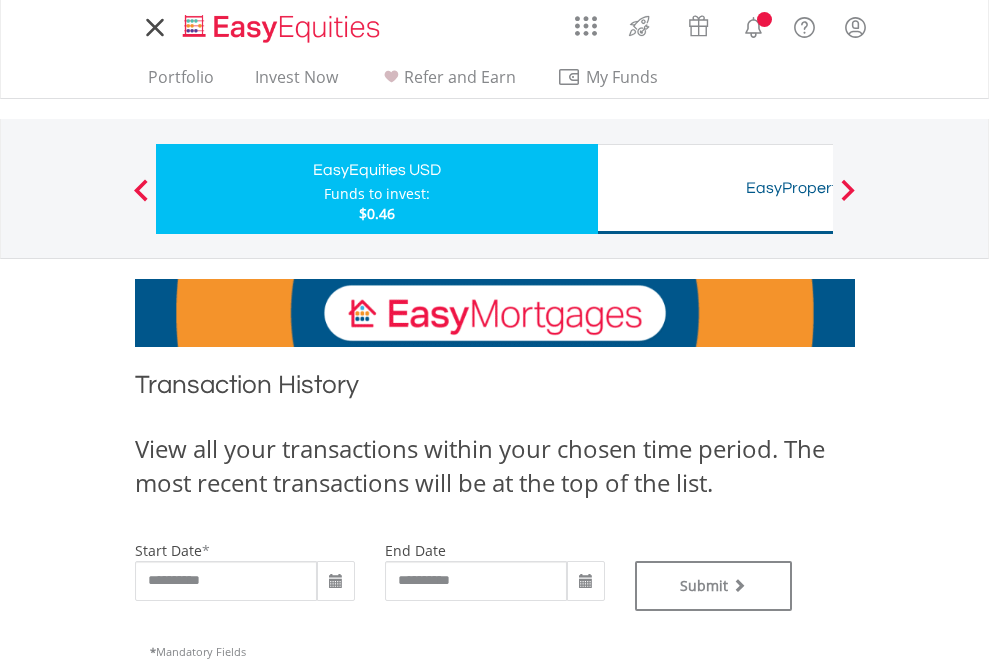 scroll, scrollTop: 0, scrollLeft: 0, axis: both 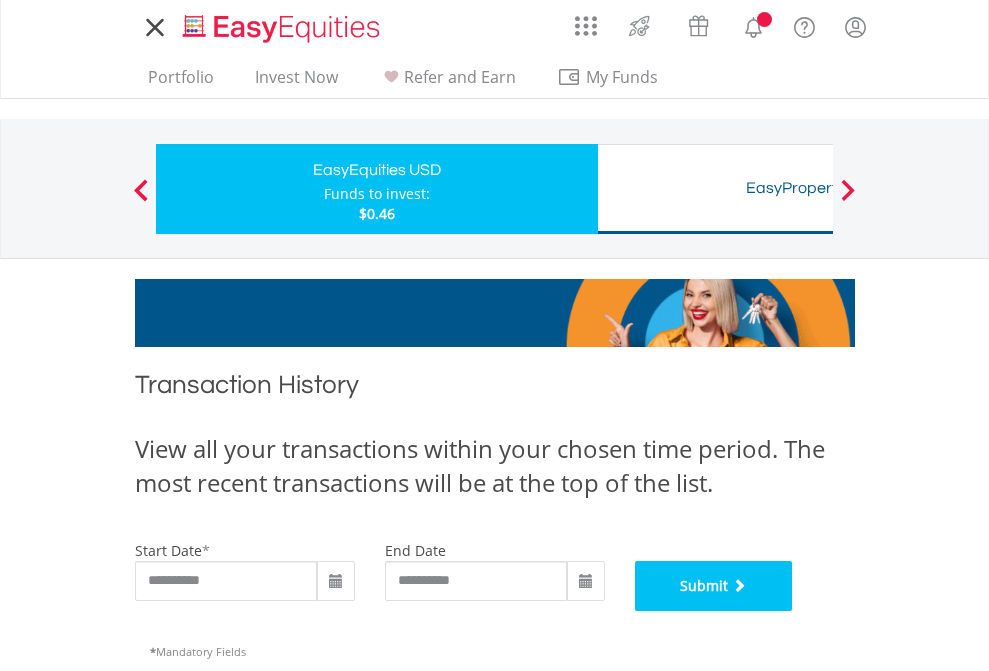 click on "Submit" at bounding box center (714, 586) 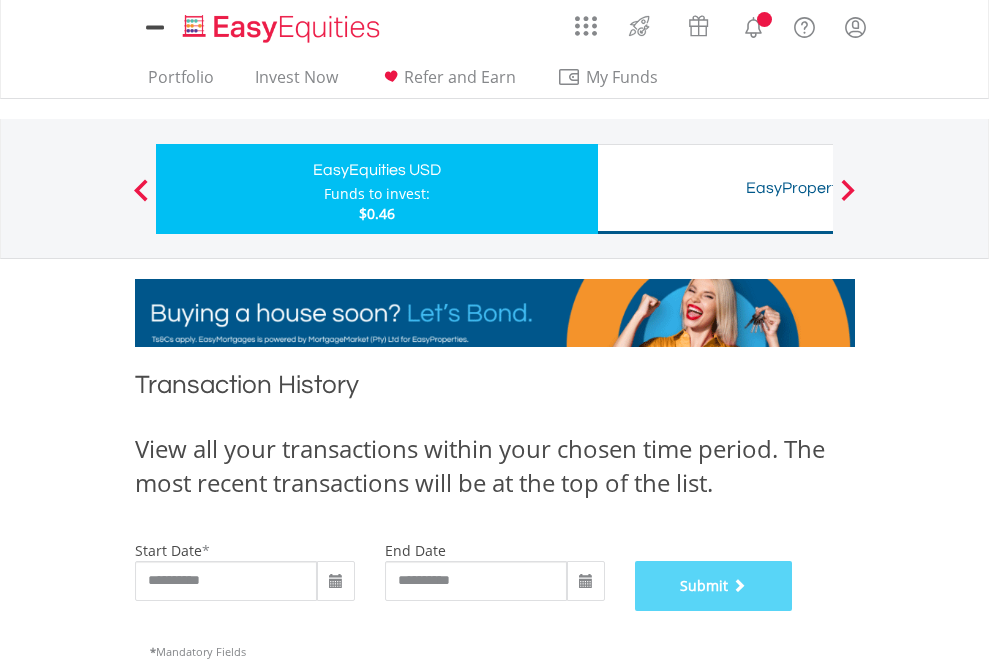 scroll, scrollTop: 811, scrollLeft: 0, axis: vertical 